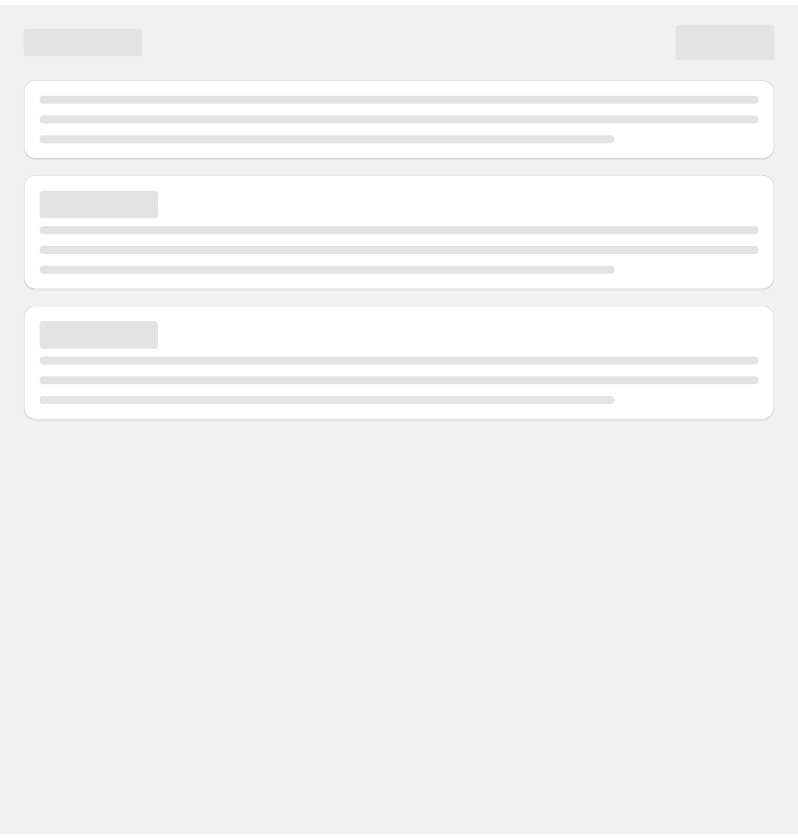scroll, scrollTop: 0, scrollLeft: 0, axis: both 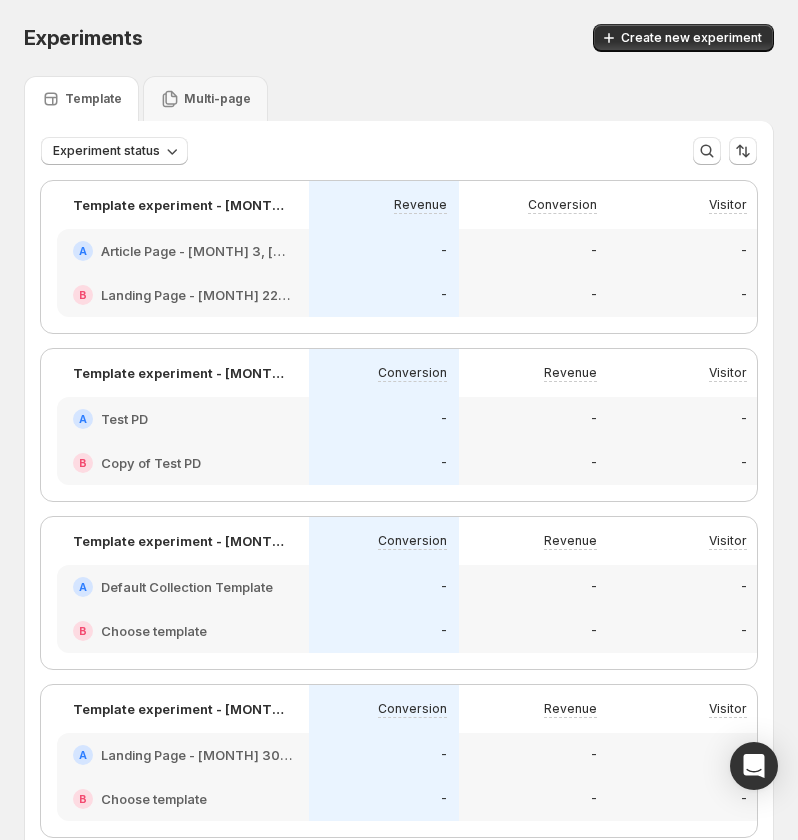 click on "Article Page - Feb 3, 07:58:15" at bounding box center [197, 251] 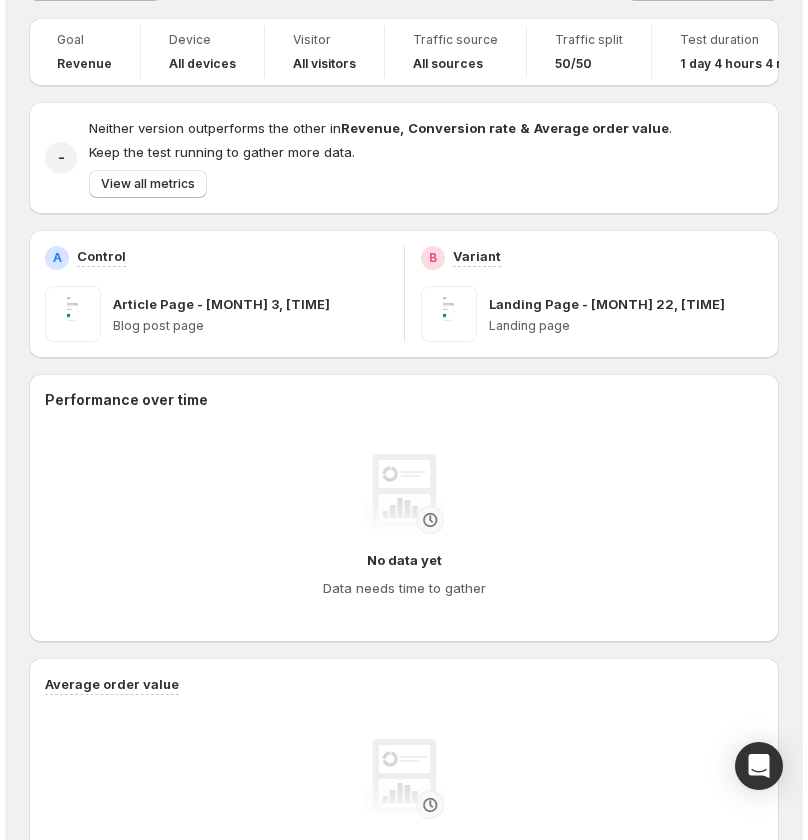 scroll, scrollTop: 0, scrollLeft: 0, axis: both 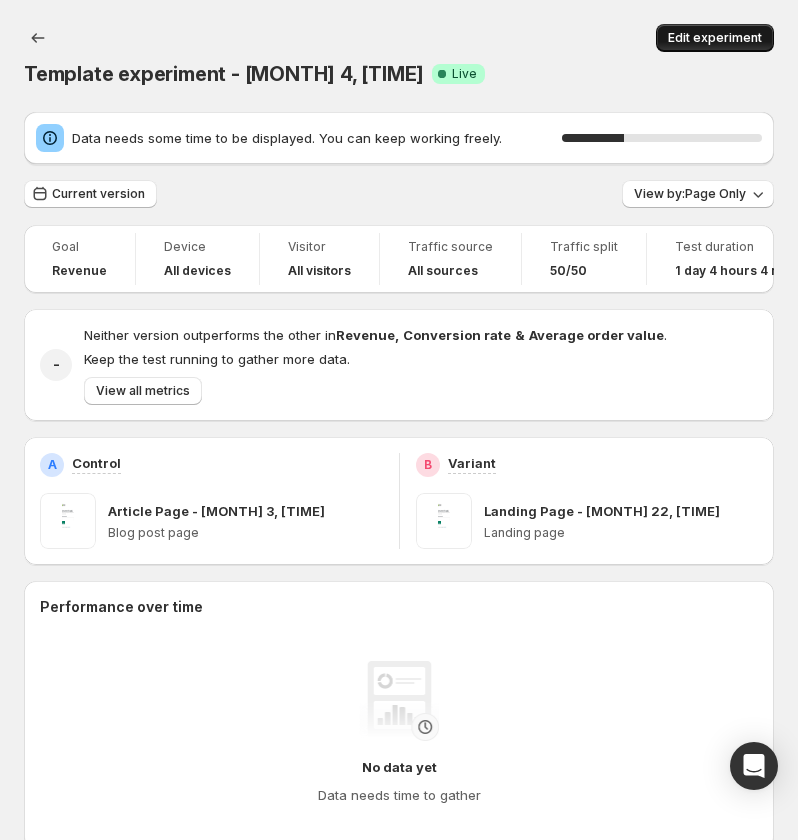 click on "Edit experiment" at bounding box center [715, 38] 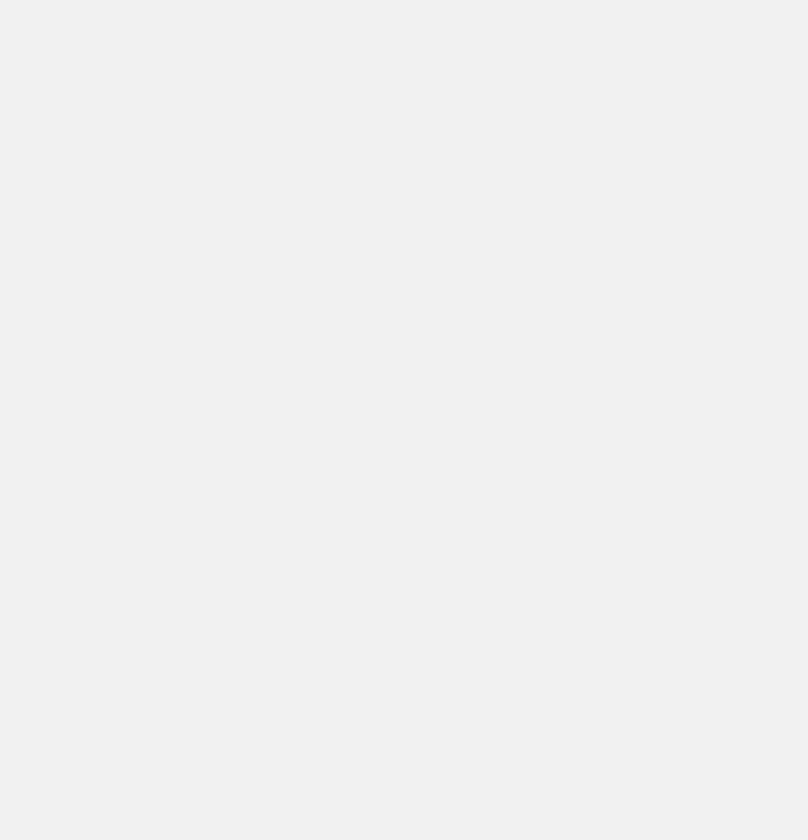 scroll, scrollTop: 0, scrollLeft: 0, axis: both 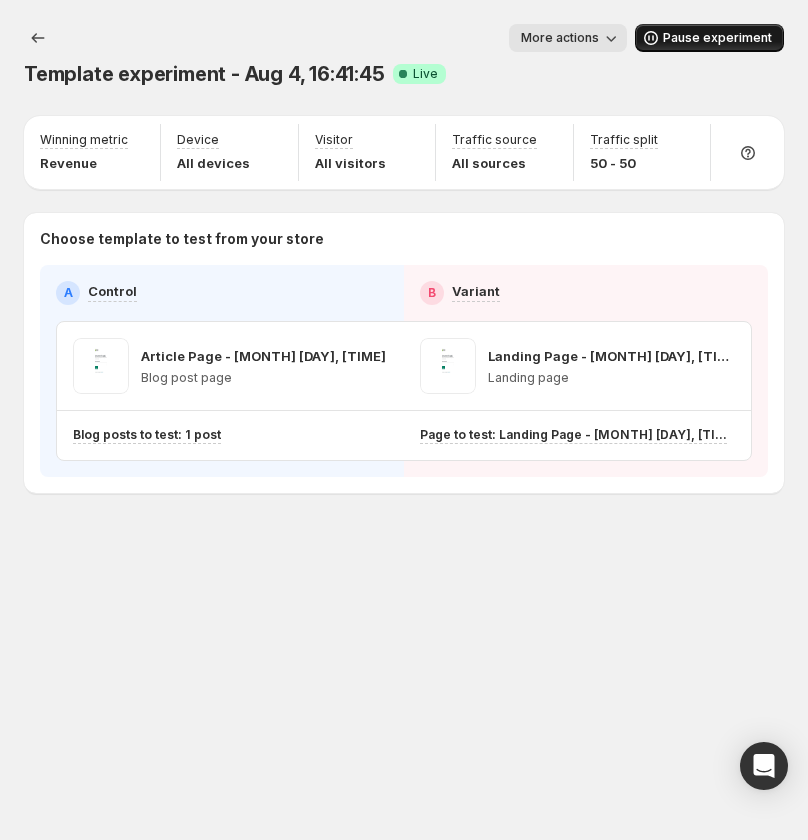 click on "Pause experiment" at bounding box center (717, 38) 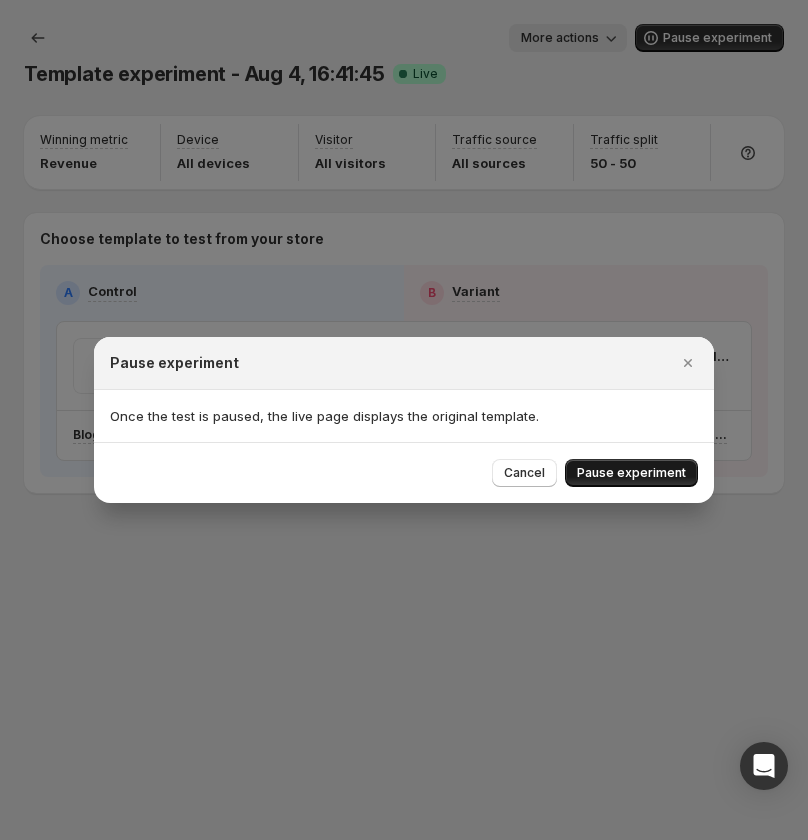 click on "Pause experiment" at bounding box center [631, 473] 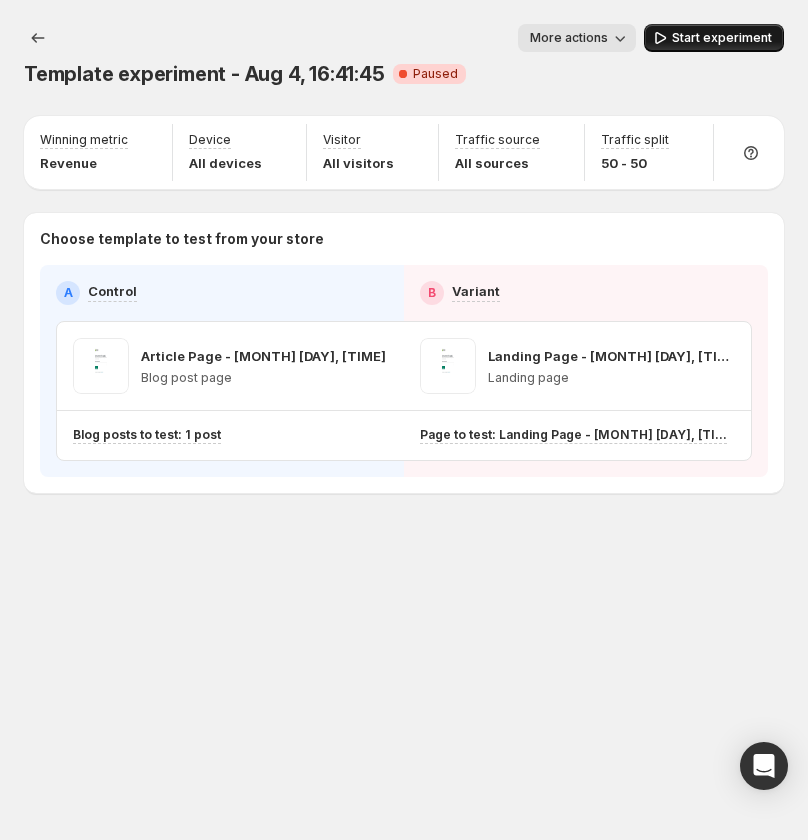 click on "Start experiment" at bounding box center [722, 38] 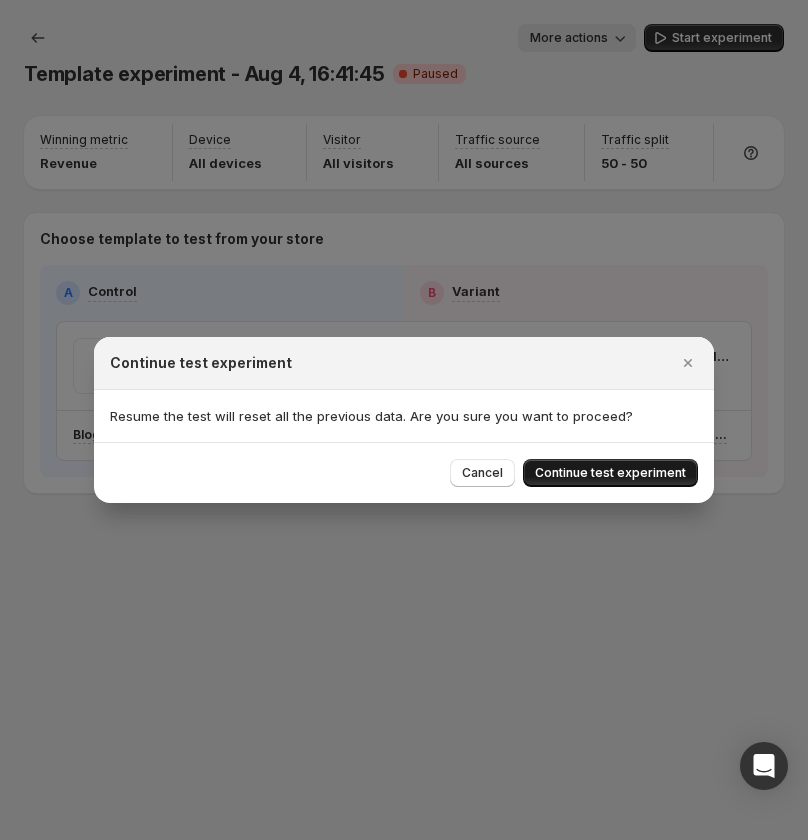 click on "Continue test experiment" at bounding box center (610, 473) 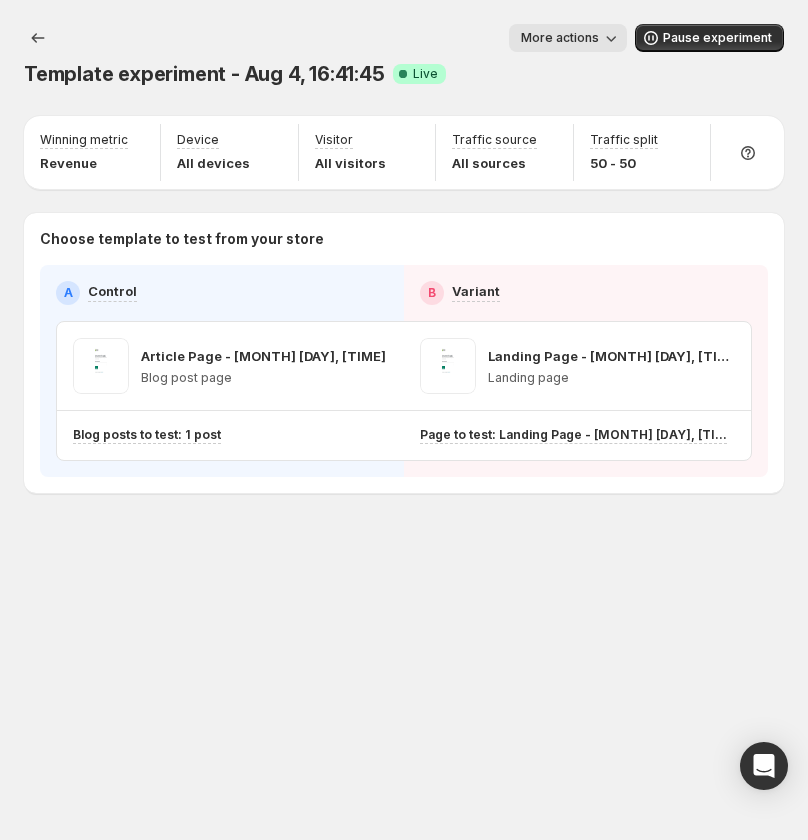 click on "Template experiment - Aug 4, 16:41:45. This page is ready Template experiment - Aug 4, 16:41:45 Success Complete Live More actions More actions More actions Pause experiment Winning metric Revenue Device All devices Visitor All visitors Traffic source All sources Traffic split 50 - 50 Choose template to test from your store A Control B Variant Article Page - Feb 3, 07:58:15 Blog post page Landing Page - Aug 22, 10:59:24 Landing page Blog posts to test: 1 post Page to test: Landing Page - Aug 22, 10:59:24 Setup Guide Choose template to test Setup test version Setup traffic split Set winning metric Set up device, visitor & traffic source Start experiment" at bounding box center (404, 300) 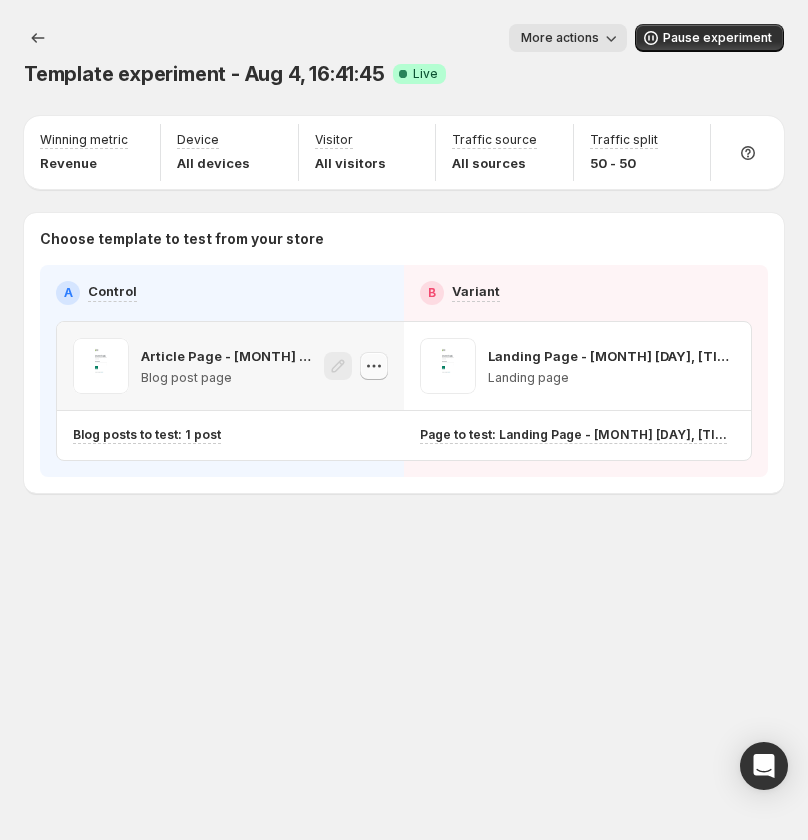 click 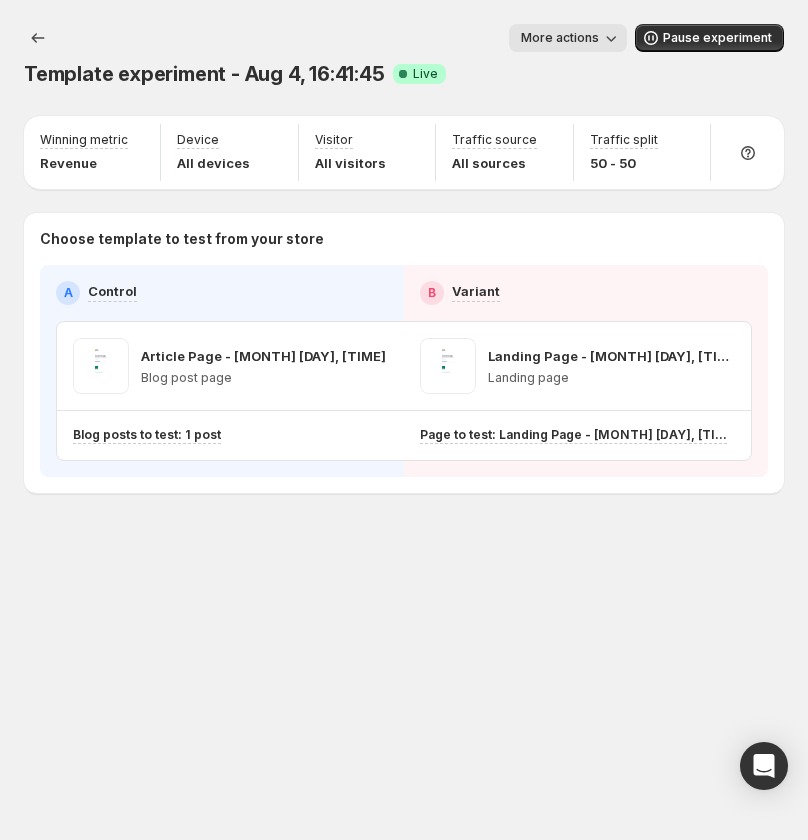 click on "Template experiment - Aug 4, 16:41:45. This page is ready Template experiment - Aug 4, 16:41:45 Success Complete Live More actions More actions More actions Pause experiment Winning metric Revenue Device All devices Visitor All visitors Traffic source All sources Traffic split 50 - 50 Choose template to test from your store A Control B Variant Article Page - Feb 3, 07:58:15 Blog post page Landing Page - Aug 22, 10:59:24 Landing page Blog posts to test: 1 post Page to test: Landing Page - Aug 22, 10:59:24 Setup Guide Choose template to test Setup test version Setup traffic split Set winning metric Set up device, visitor & traffic source Start experiment" at bounding box center [404, 420] 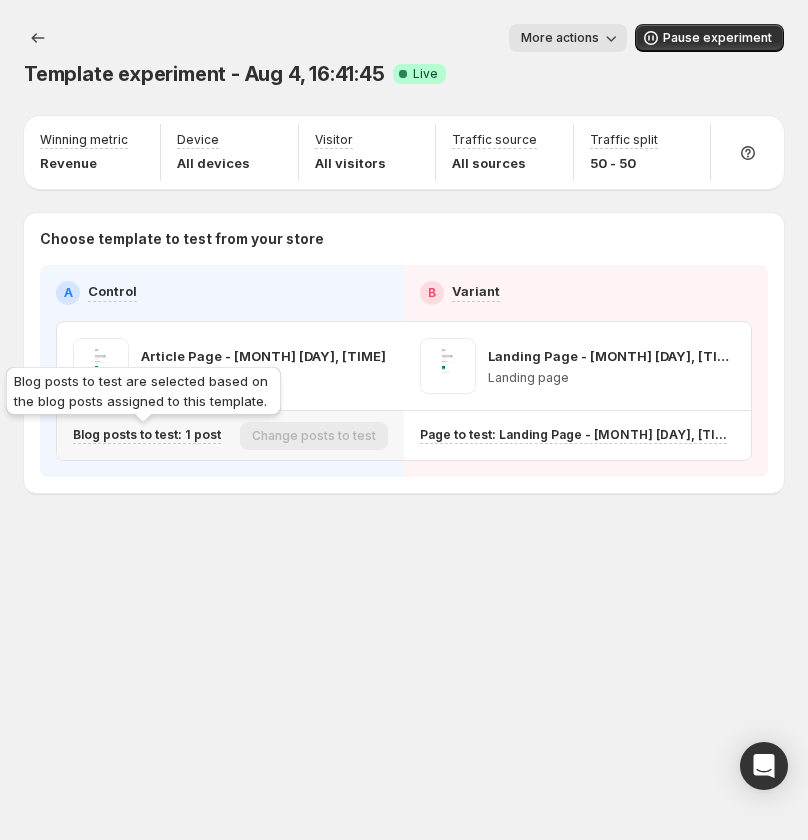 click on "Blog posts to test: 1 post" at bounding box center [147, 435] 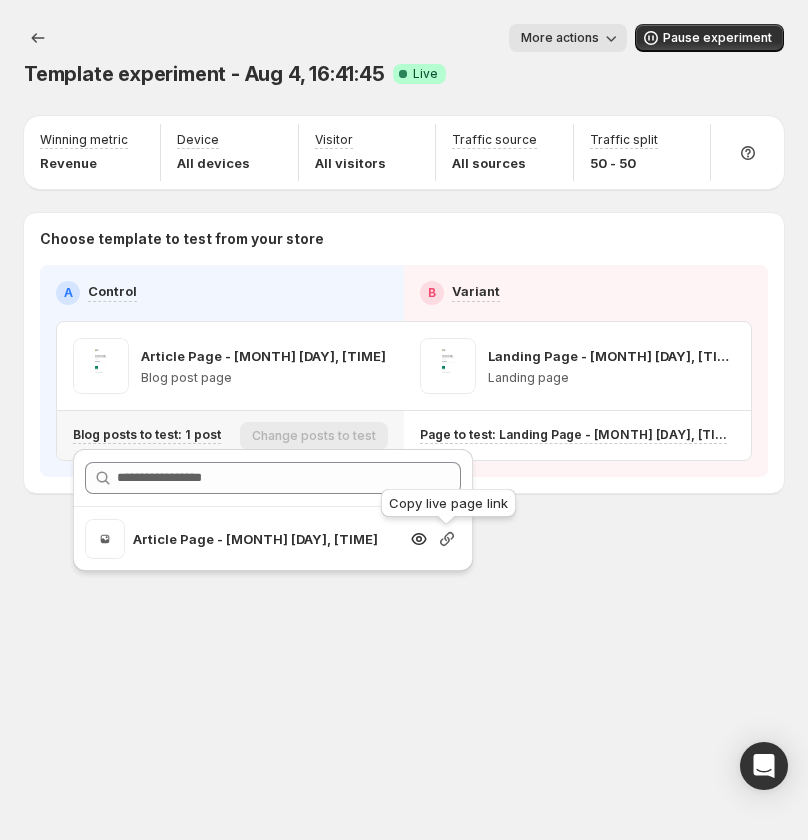 click 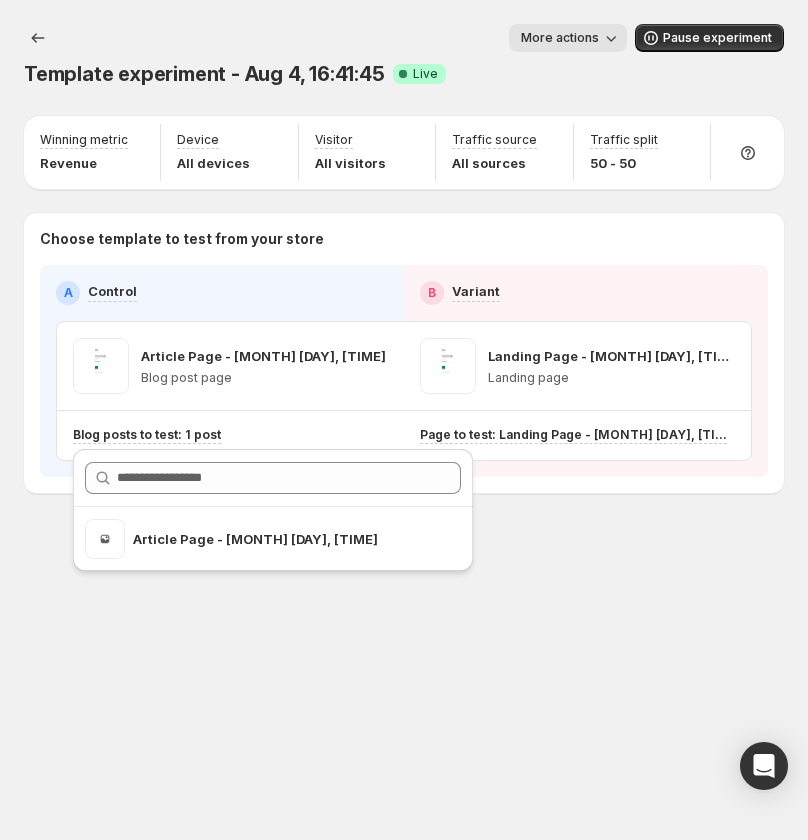 click on "Template experiment - Aug 4, 16:41:45. This page is ready Template experiment - Aug 4, 16:41:45 Success Complete Live More actions More actions More actions Pause experiment Winning metric Revenue Device All devices Visitor All visitors Traffic source All sources Traffic split 50 - 50 Choose template to test from your store A Control B Variant Article Page - Feb 3, 07:58:15 Blog post page Landing Page - Aug 22, 10:59:24 Landing page Blog posts to test: 1 post Page to test: Landing Page - Aug 22, 10:59:24 Setup Guide Choose template to test Setup test version Setup traffic split Set winning metric Set up device, visitor & traffic source Start experiment" at bounding box center (404, 300) 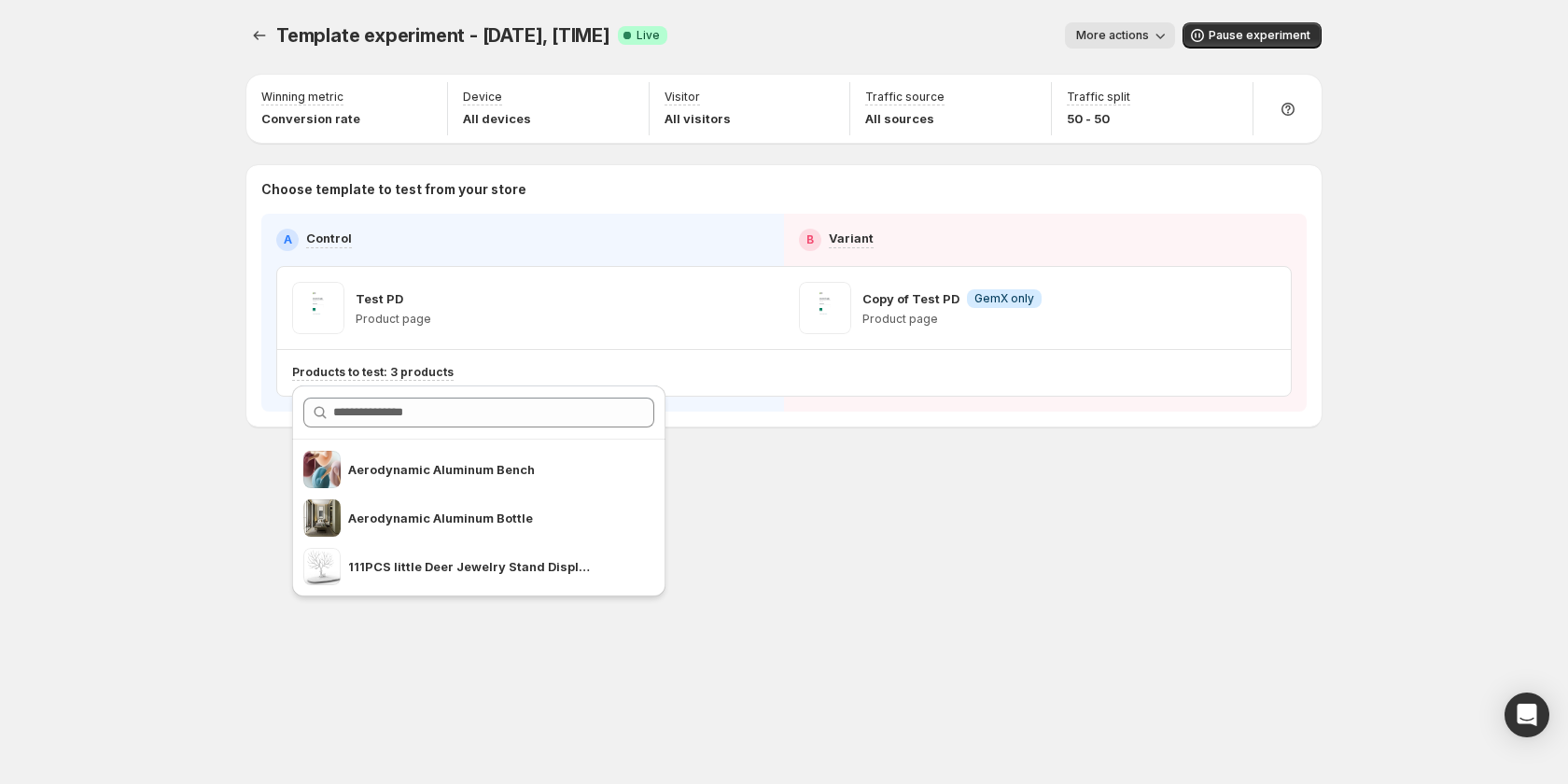 scroll, scrollTop: 0, scrollLeft: 0, axis: both 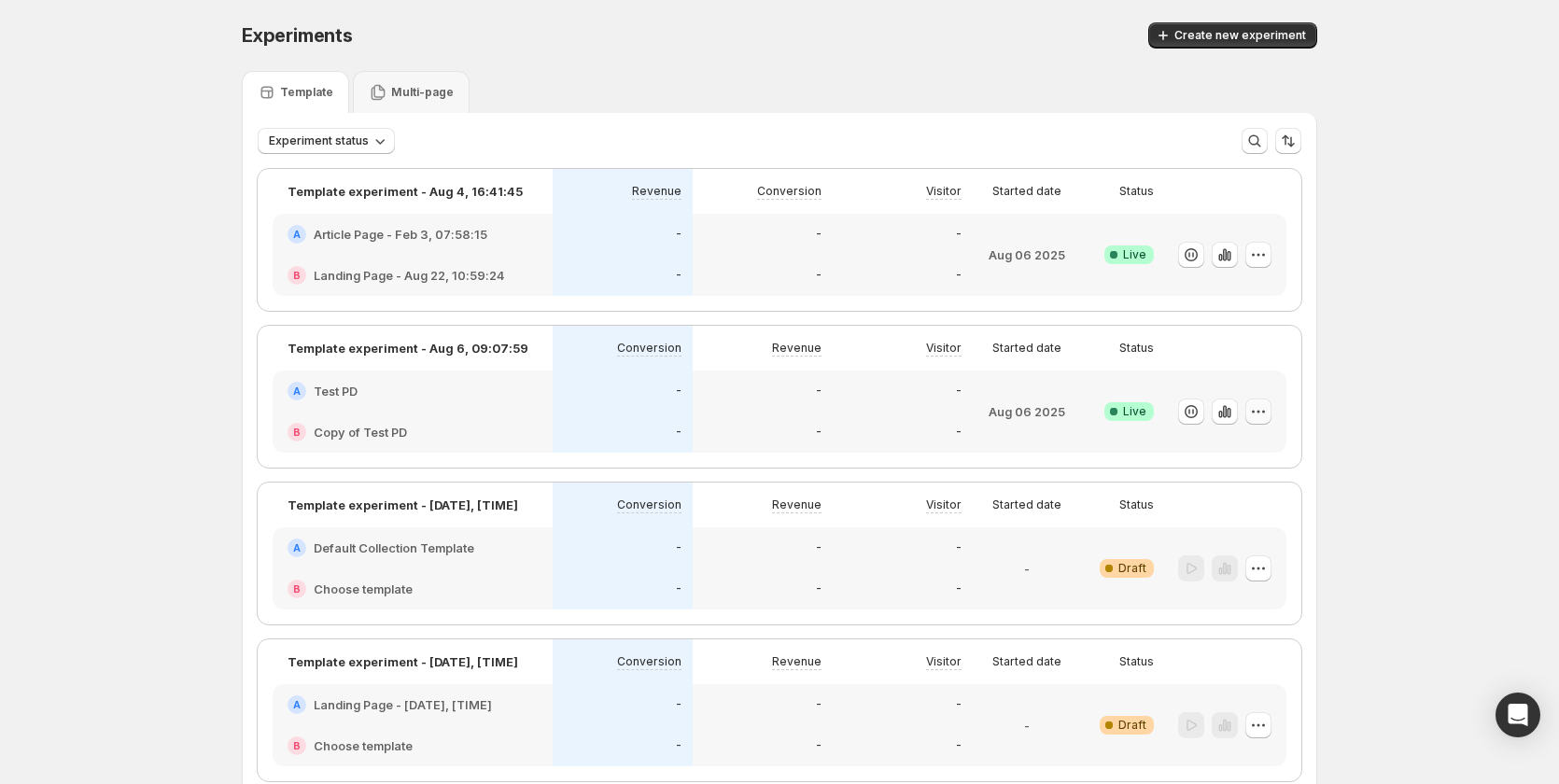 click 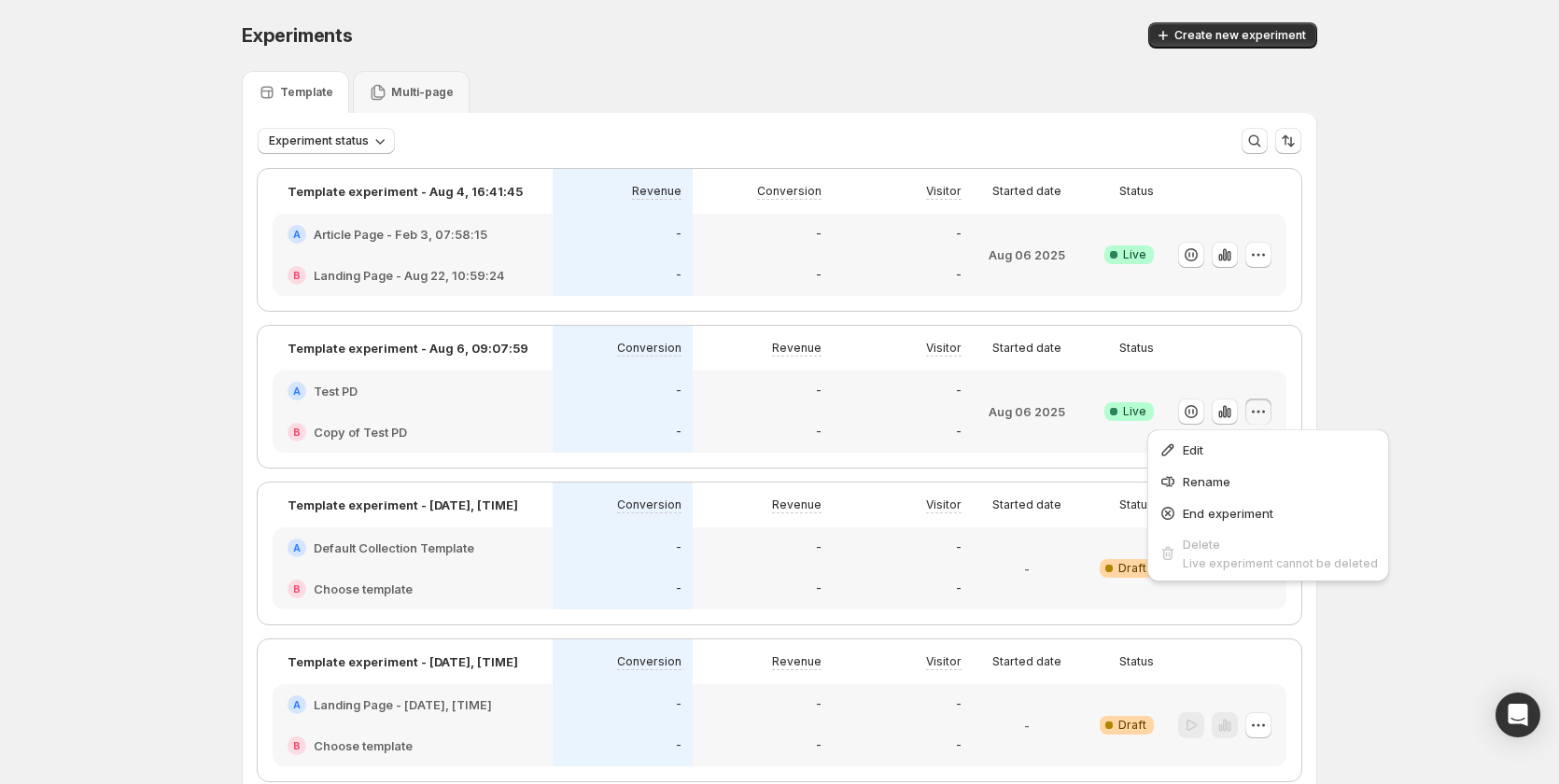 click on "Experiments. This page is ready Experiments Create new experiment Template Multi-page Experiment status More views More views Create new view Template experiment - Aug 4, 16:41:45 Revenue Conversion Visitor Started date Status A Article Page - Feb 3, 07:58:15 B Landing Page - Aug 22, 10:59:24 - - - - - - Aug 06 2025 Success Complete Live Template experiment - Aug 6, 09:07:59 Conversion Revenue Visitor Started date Status A Test PD B Copy of Test PD - - - - - - Aug 06 2025 Success Complete Live Template experiment - Aug 5, 09:31:49 Conversion Revenue Visitor Started date Status A Default Collection Template B Choose template - - - - - - - Warning Complete Draft Template experiment - Aug 6, 08:56:40 Conversion Revenue Visitor Started date Status A Landing Page - Aug 30, 14:42:21 B Choose template - - - - - - - Warning Complete Draft Template experiment - Aug 6, 09:00:57 Conversion Revenue Visitor Started date Status A Choose template B Choose template - - - - - - - Warning Complete Draft Conversion Revenue A B" at bounding box center (780, 1076) 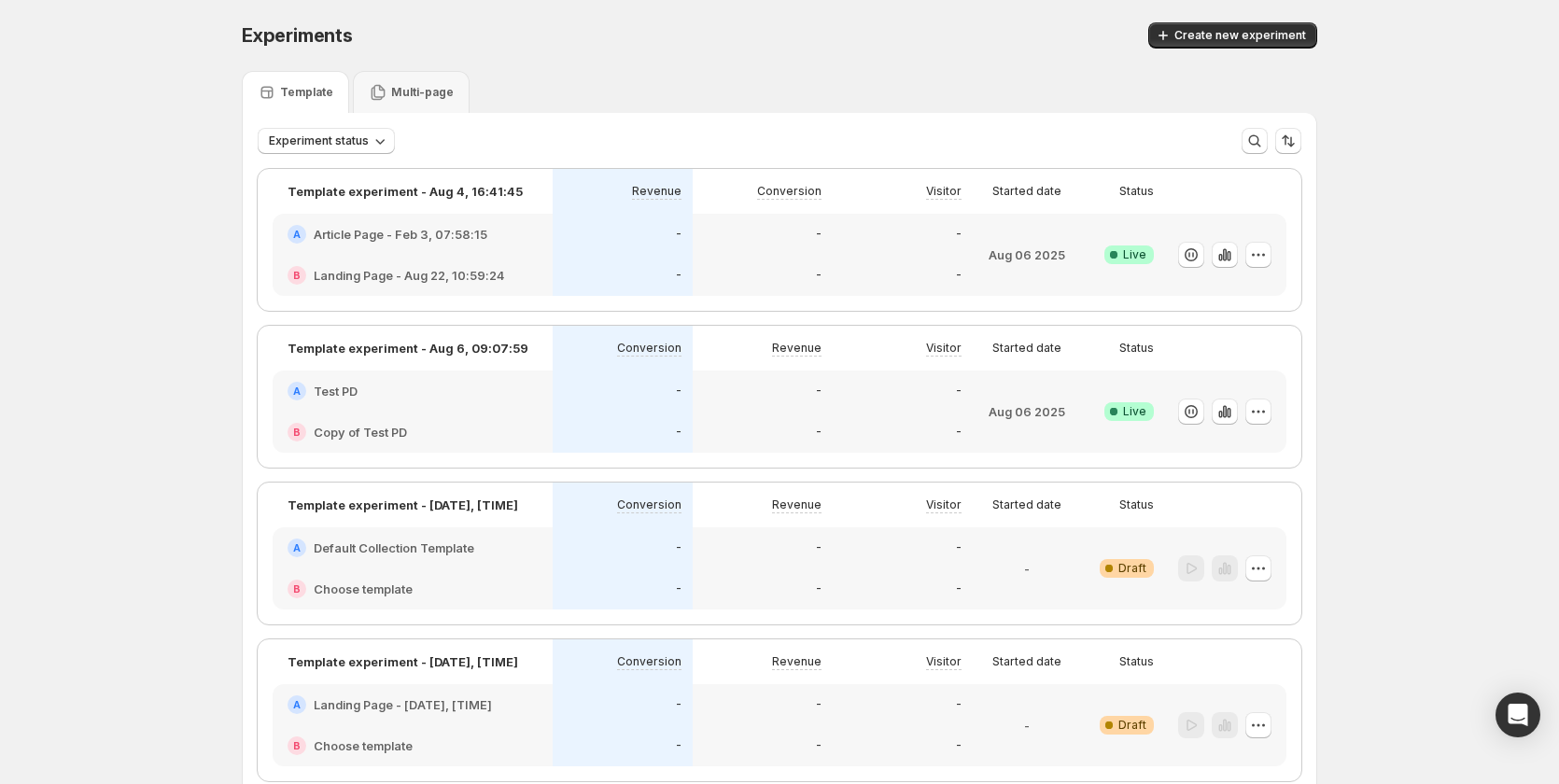 drag, startPoint x: 119, startPoint y: 392, endPoint x: 133, endPoint y: 431, distance: 41.4367 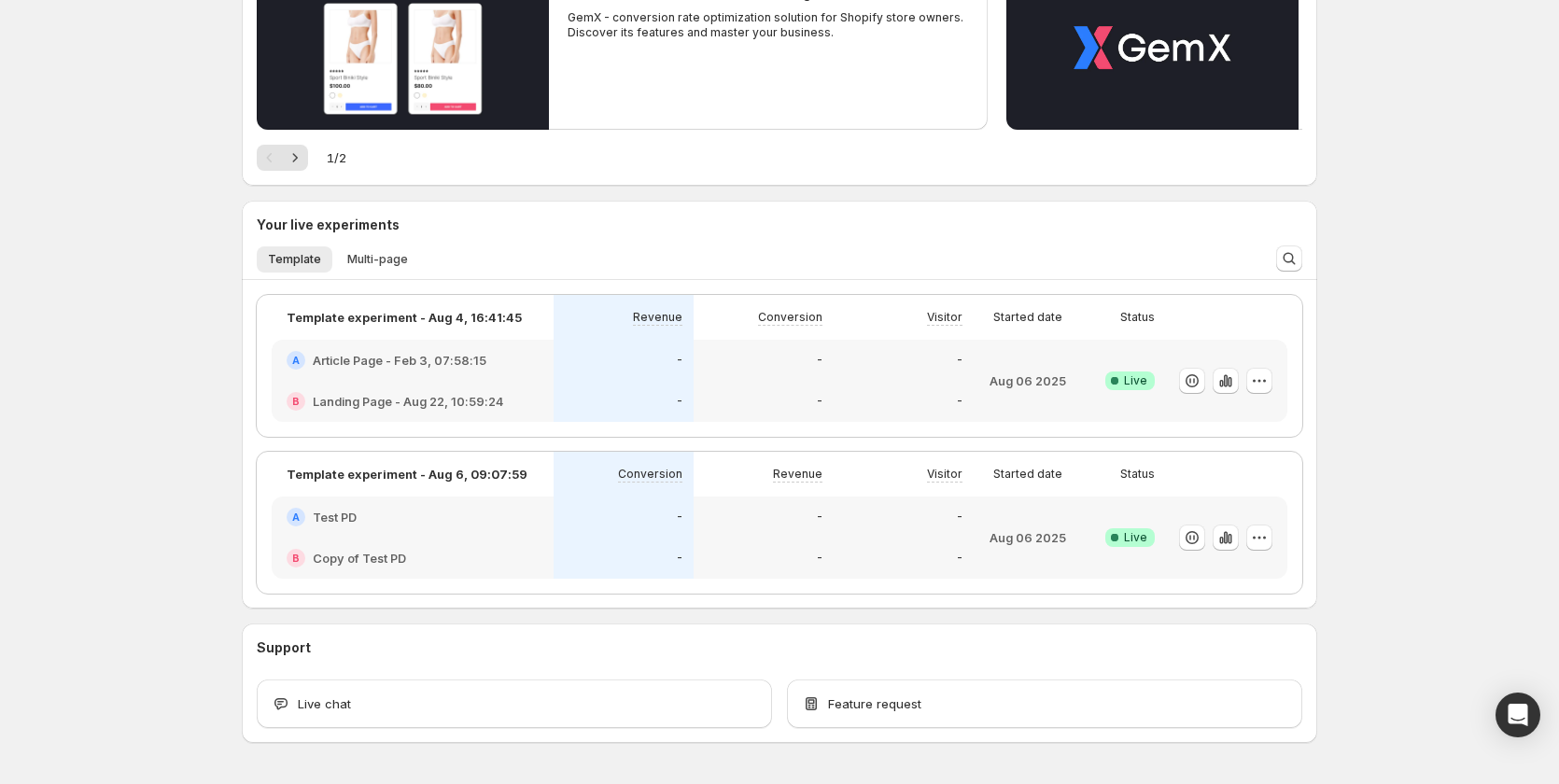 scroll, scrollTop: 315, scrollLeft: 0, axis: vertical 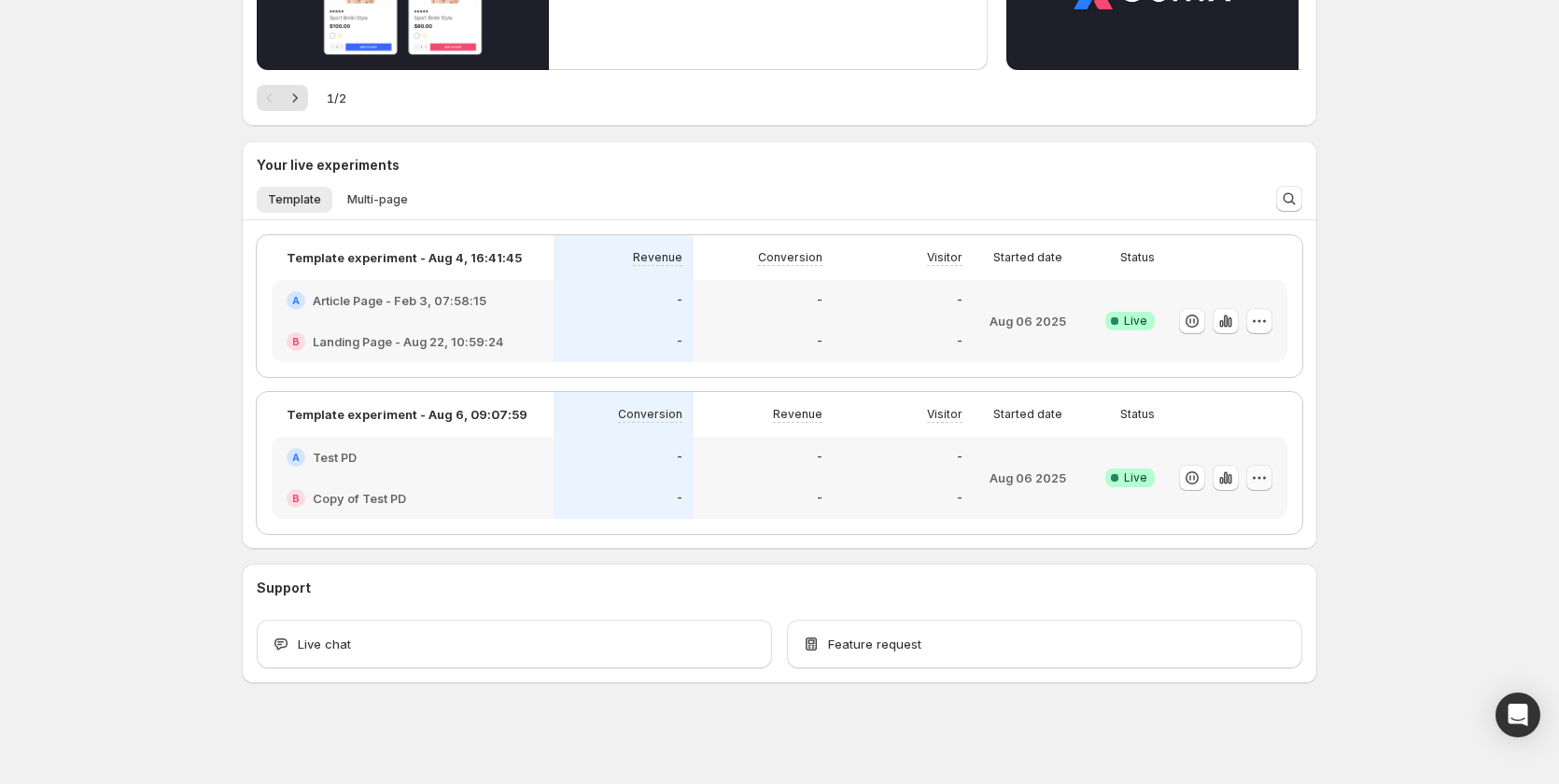 click 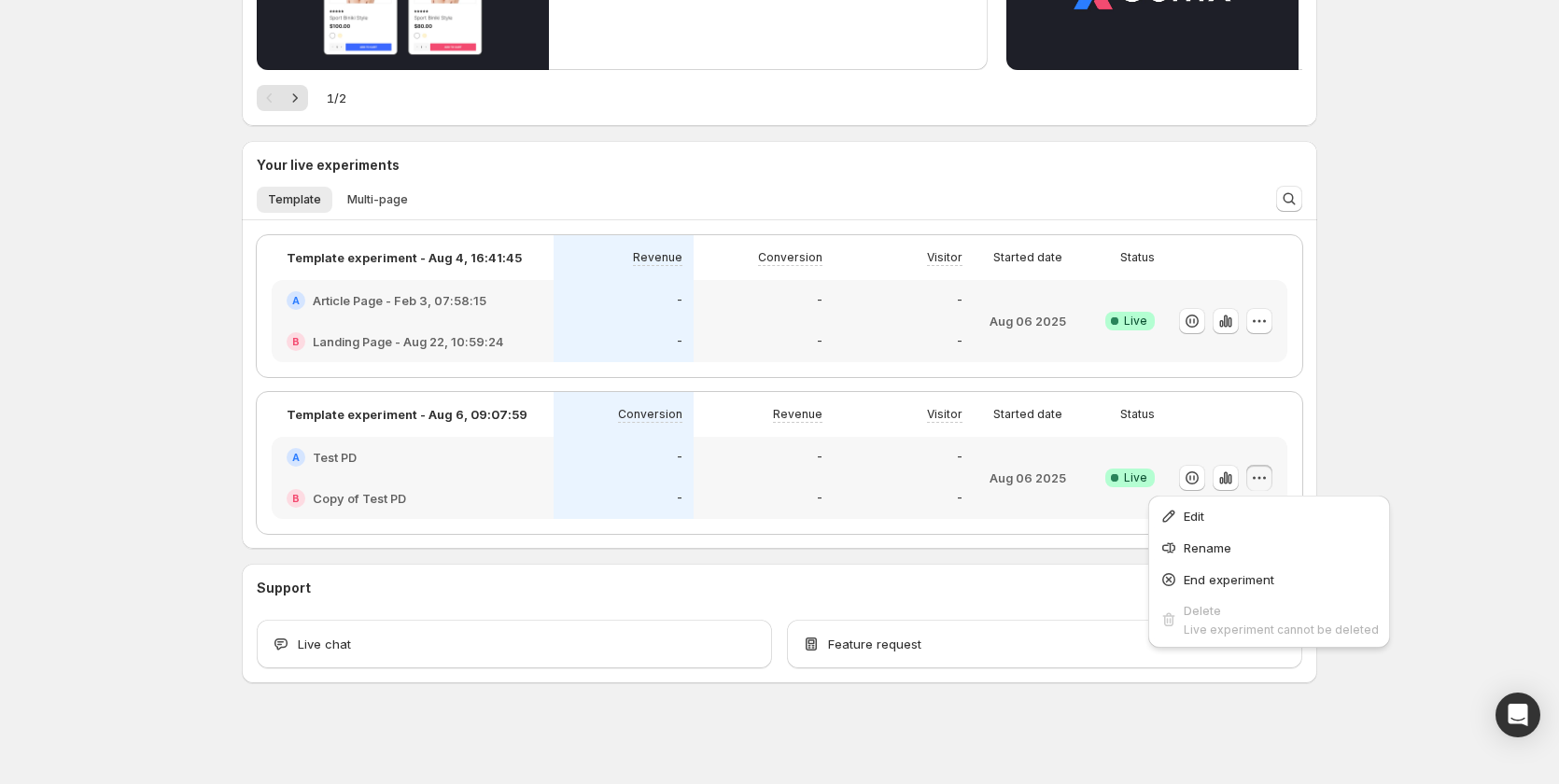 click on "Welcome to GemX , Dev Team Info Free trial on Content Testing plan (12 days left) GemX: CRO & A/B Test optimizes your pages to maximize profits through split testing.
Simply test your original template against its variant, and GemX will gather the data
and provide actionable insights for you. Create new experiment Get started 1. Get to Know GemX: CRO & A/B Testing GemX - conversion rate optimization solution for Shopify store owners. Discover its features and master your business. 2. Explore GemX: CRO & A/B Testing Use Cases Explore GemX: CRO & A/B testing Use Cases to boost conversion rates and drive growth. 1 / 2 Your live experiments Template Multi-page More views Template Multi-page More views Template experiment - [DATE] , [TIME] Revenue Conversion Visitor Started date Status A Article Page - [DATE], [TIME] B Landing Page - [DATE], [TIME] - - - - - - [DATE] Success Complete Live Template experiment - [DATE], [TIME] Conversion Revenue Visitor Started date Status A Test PD" at bounding box center [780, 234] 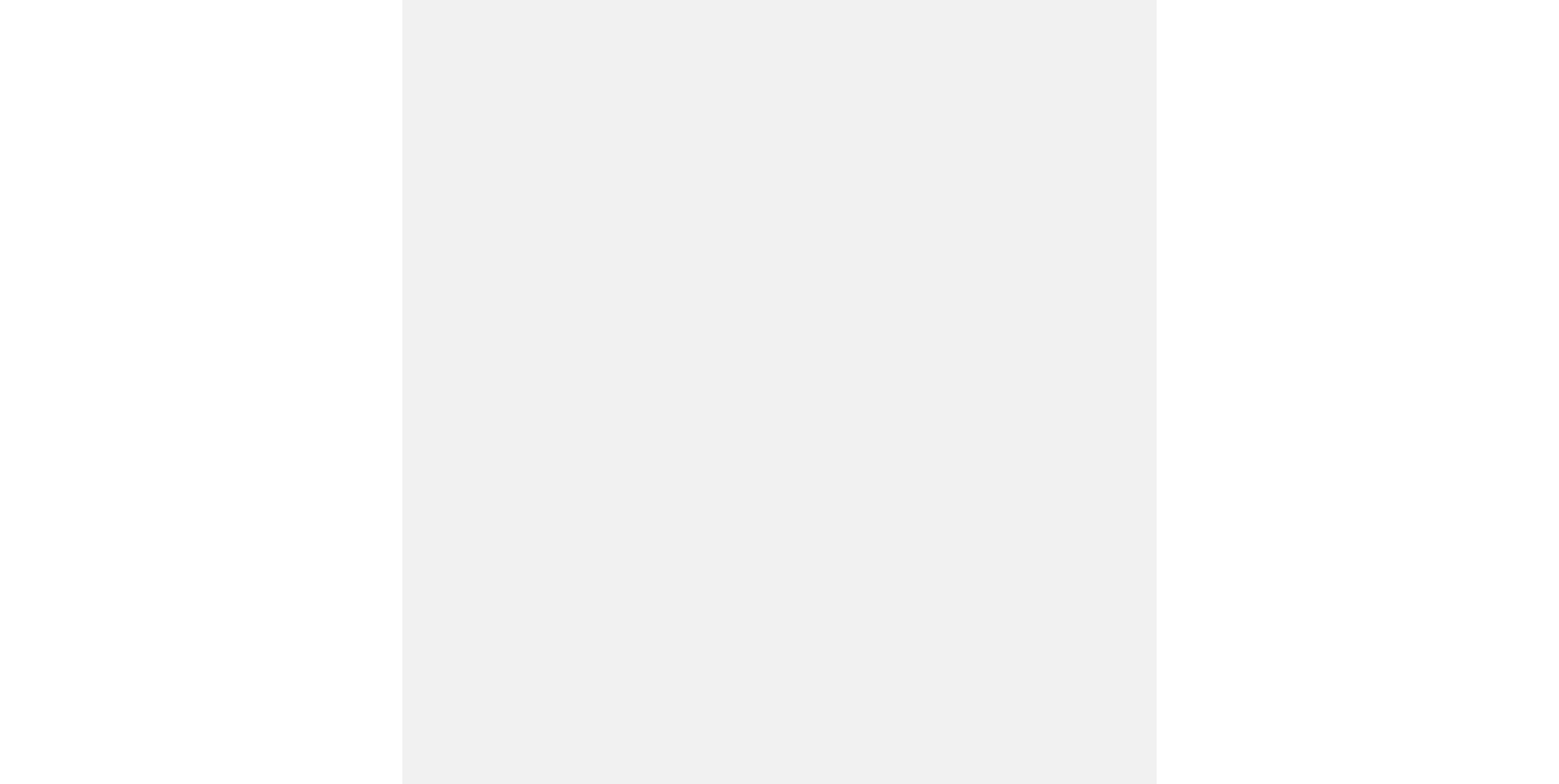 scroll, scrollTop: 0, scrollLeft: 0, axis: both 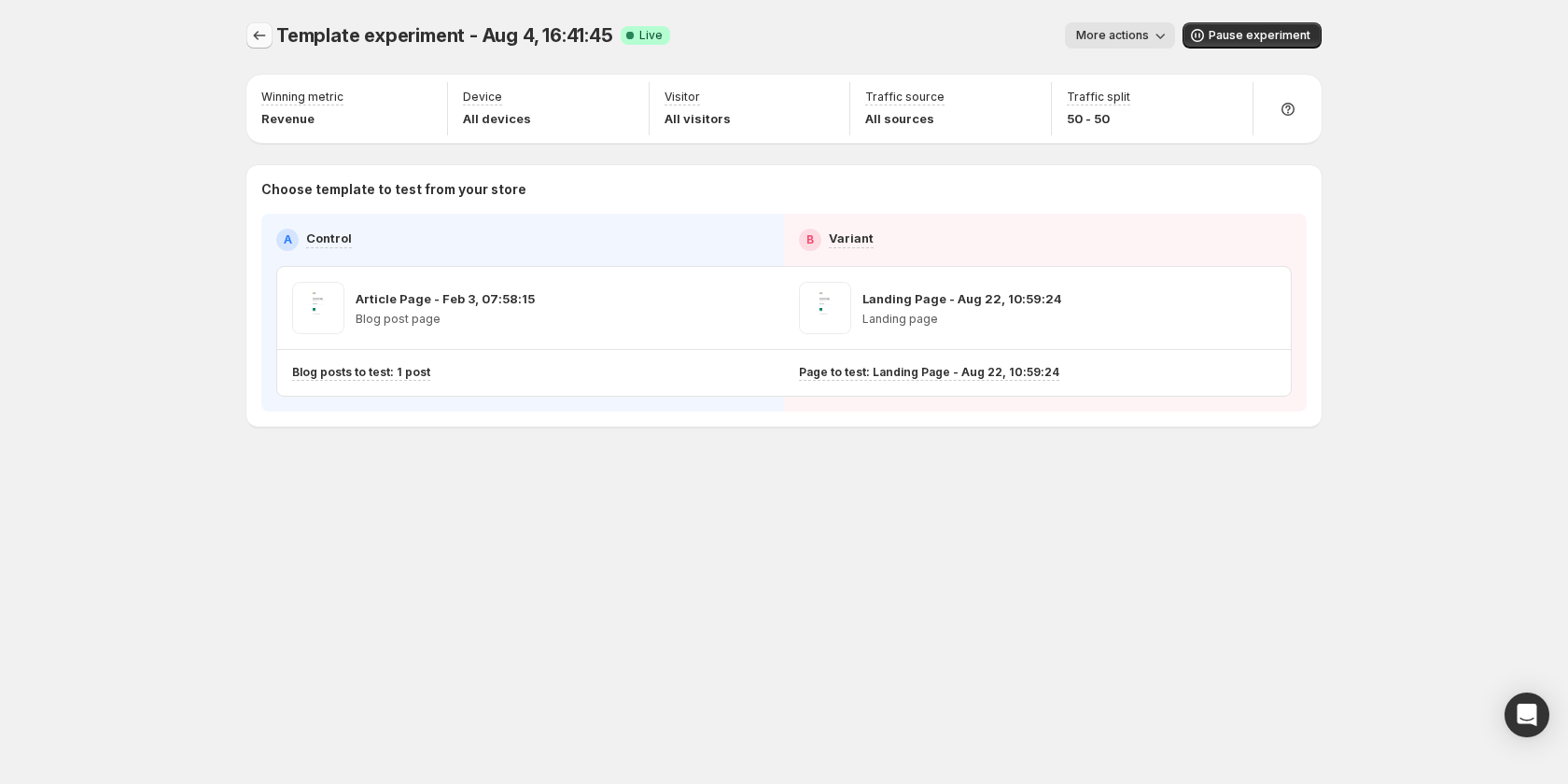 click 